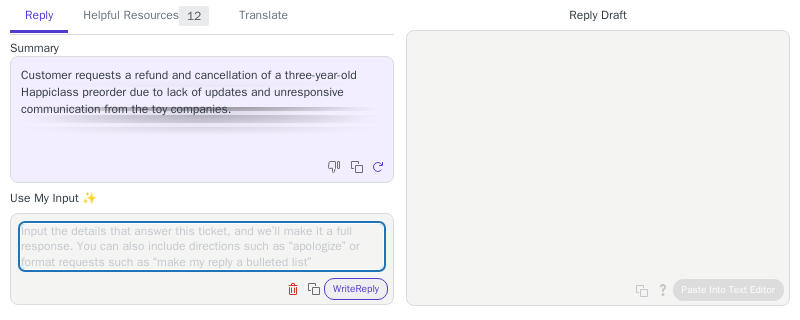 scroll, scrollTop: 0, scrollLeft: 0, axis: both 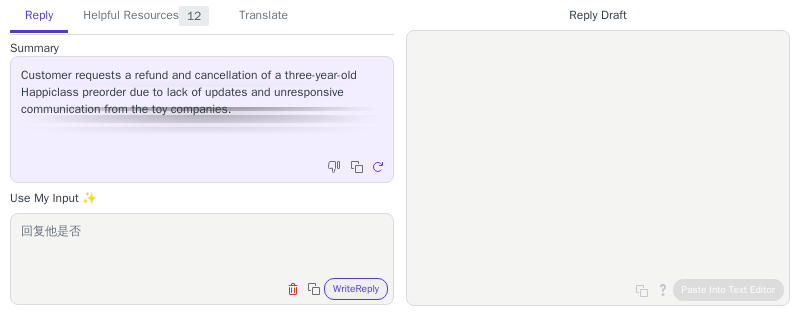 click on "回复他是否 Clear field Copy to clipboard Write  Reply" at bounding box center (202, 259) 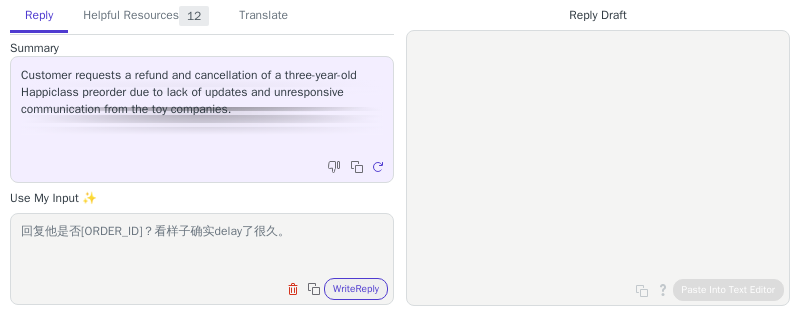 click on "回复他是否[ORDER_ID]？看样子确实delay了很久。" at bounding box center [202, 246] 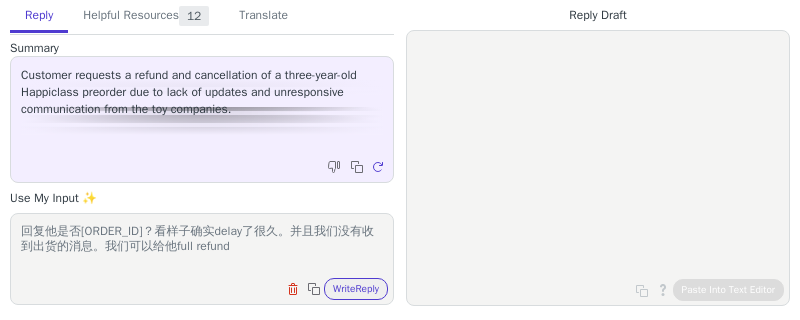 paste on "[ORDER_ID]" 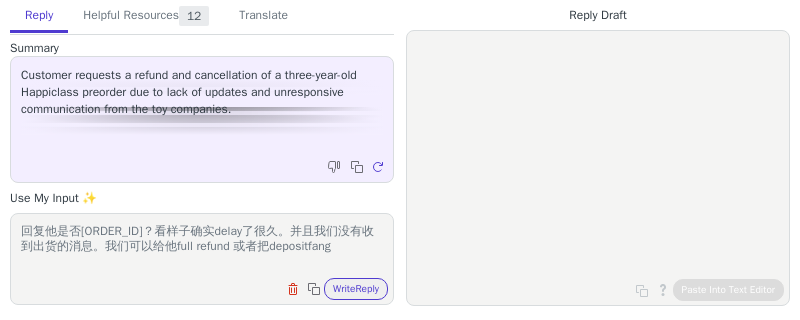 scroll, scrollTop: 0, scrollLeft: 0, axis: both 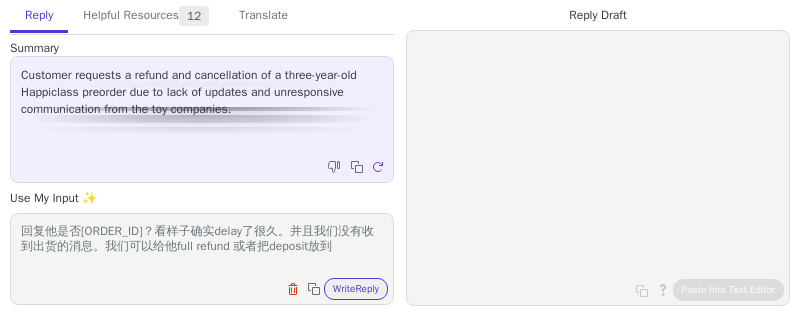click on "回复他是否[ORDER_ID]？看样子确实delay了很久。并且我们没有收到出货的消息。我们可以给他full refund 或者把deposit放到" at bounding box center [202, 246] 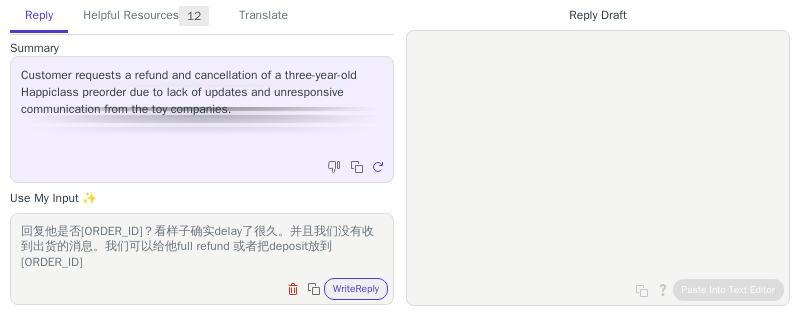 click on "回复他是否[ORDER_ID]？看样子确实delay了很久。并且我们没有收到出货的消息。我们可以给他full refund 或者把deposit放到[ORDER_ID]" at bounding box center [202, 246] 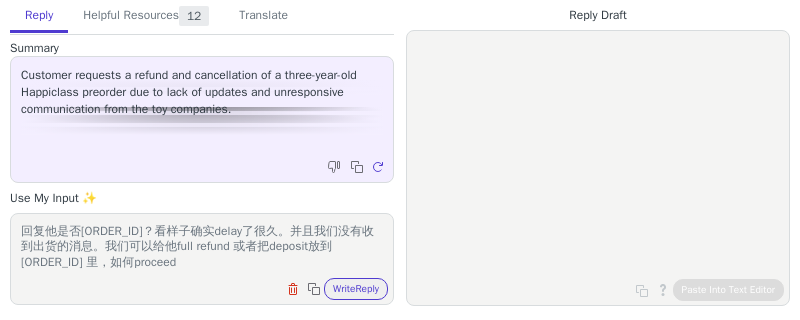 type on "回复他是否[ORDER_ID]？看样子确实delay了很久。并且我们没有收到出货的消息。我们可以给他full refund 或者把deposit放到[ORDER_ID] 里，如何proceed" 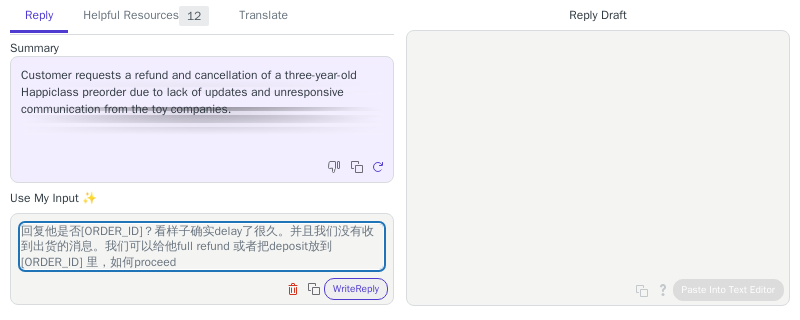 click on "回复他是否[ORDER_ID]？看样子确实delay了很久。并且我们没有收到出货的消息。我们可以给他full refund 或者把deposit放到[ORDER_ID] 里，如何proceed Clear field Copy to clipboard Write  Reply" at bounding box center [202, 259] 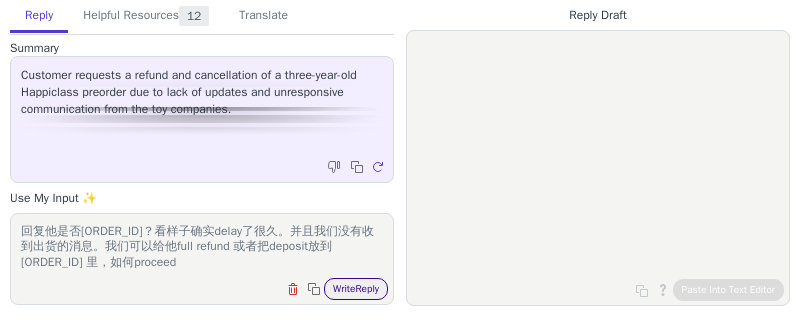 click on "Write  Reply" at bounding box center [356, 289] 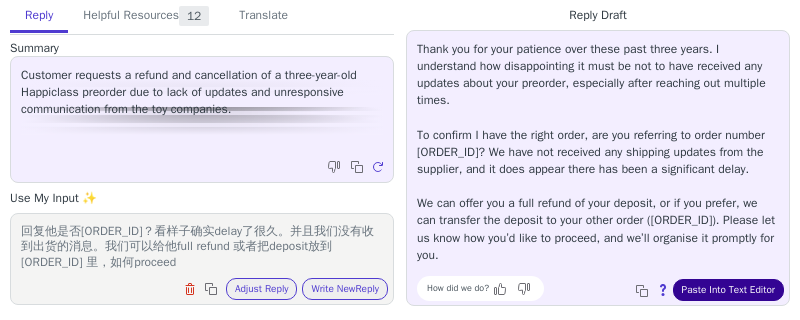 click on "Paste Into Text Editor" at bounding box center (728, 290) 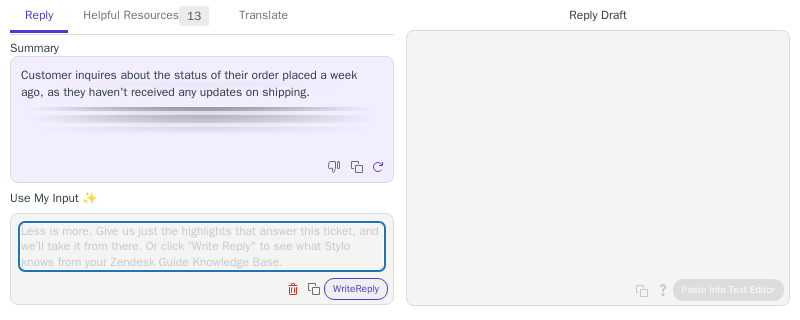 scroll, scrollTop: 0, scrollLeft: 0, axis: both 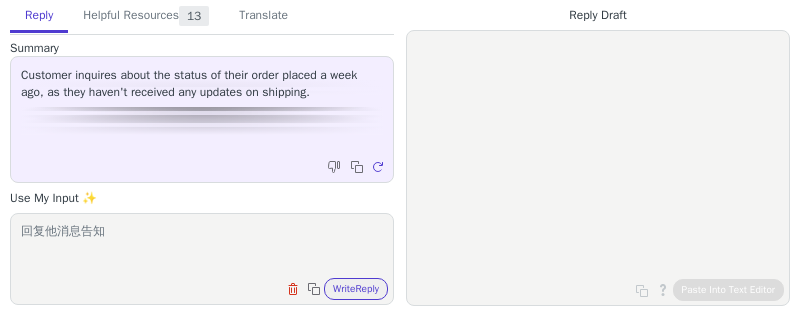click on "回复他消息告知" at bounding box center (202, 246) 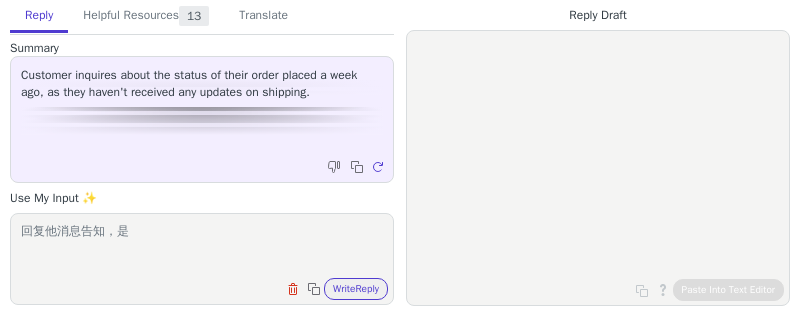 paste on "[TRACKING_ID]" 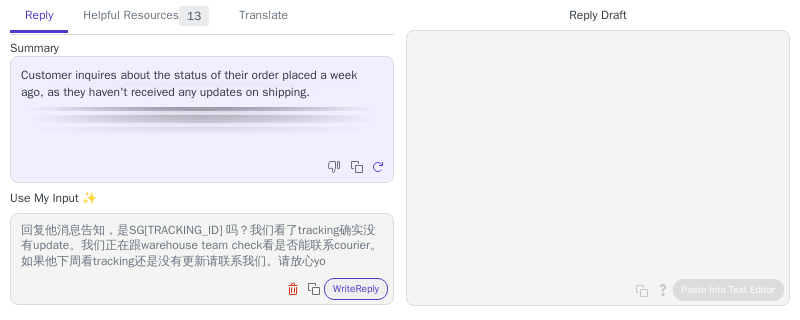 scroll, scrollTop: 16, scrollLeft: 0, axis: vertical 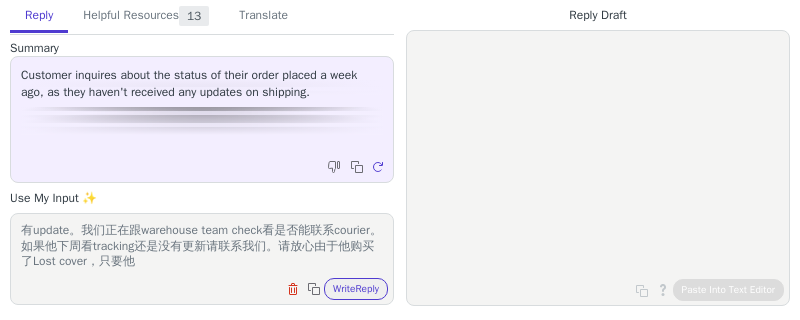 drag, startPoint x: 152, startPoint y: 261, endPoint x: 233, endPoint y: 269, distance: 81.394104 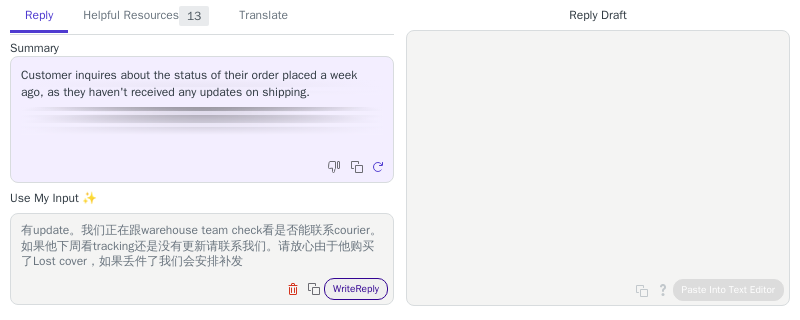 type on "回复他消息告知，是SG[TRACKING_ID] 吗？我们看了tracking确实没有update。我们正在跟warehouse team check看是否能联系courier。如果他下周看tracking还是没有更新请联系我们。请放心由于他购买了Lost cover，如果丢件了我们会安排补发" 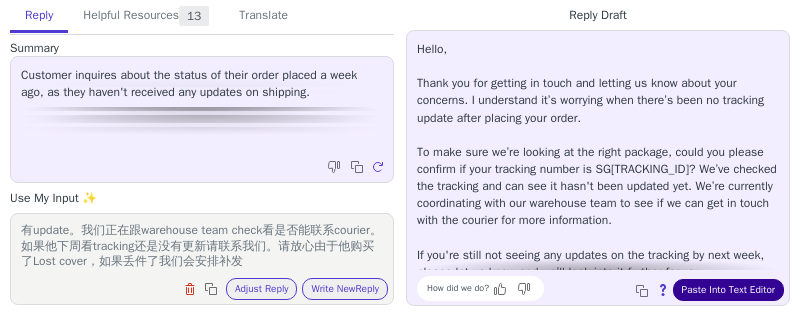 click on "Paste Into Text Editor" at bounding box center (728, 290) 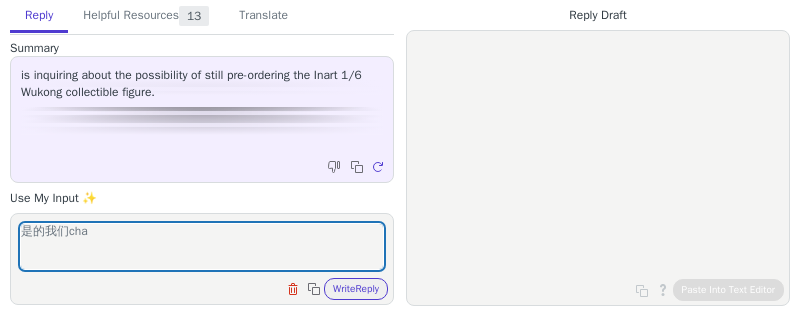 scroll, scrollTop: 0, scrollLeft: 0, axis: both 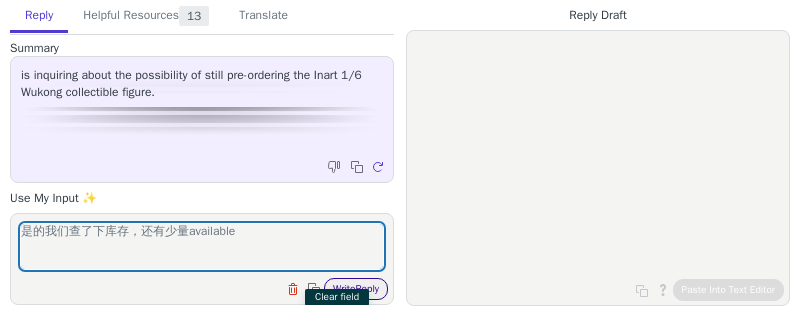 type on "是的我们查了下库存，还有少量available" 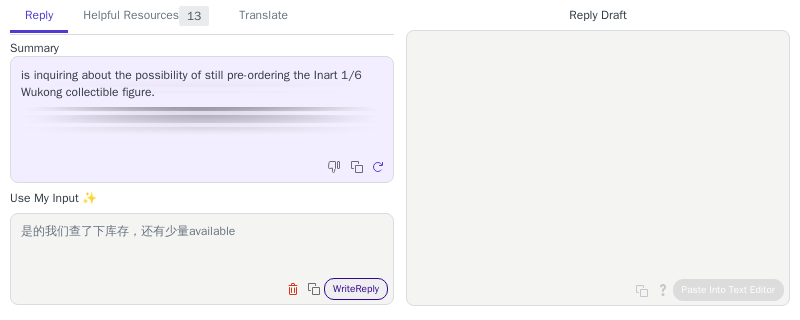 click on "Write  Reply" at bounding box center [356, 289] 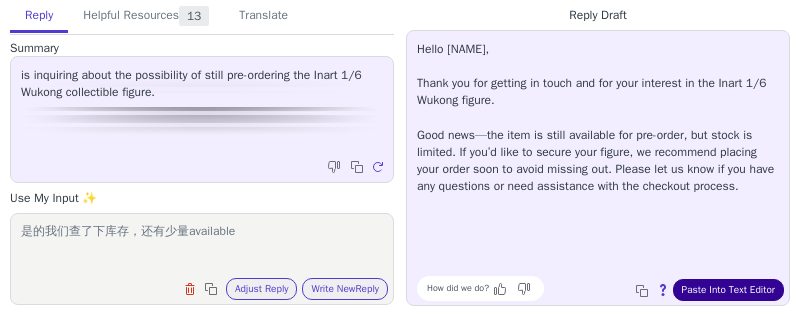 click on "Paste Into Text Editor" at bounding box center (728, 290) 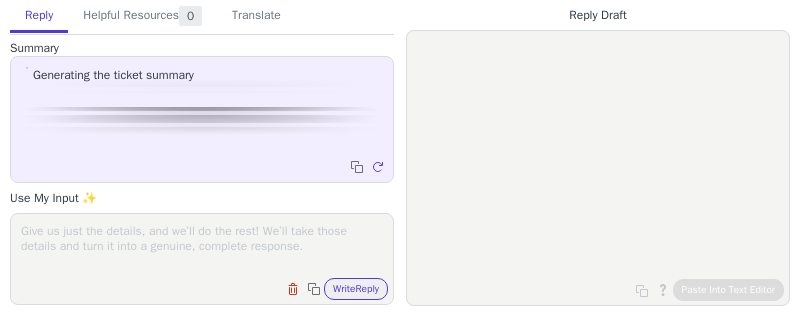 scroll, scrollTop: 0, scrollLeft: 0, axis: both 